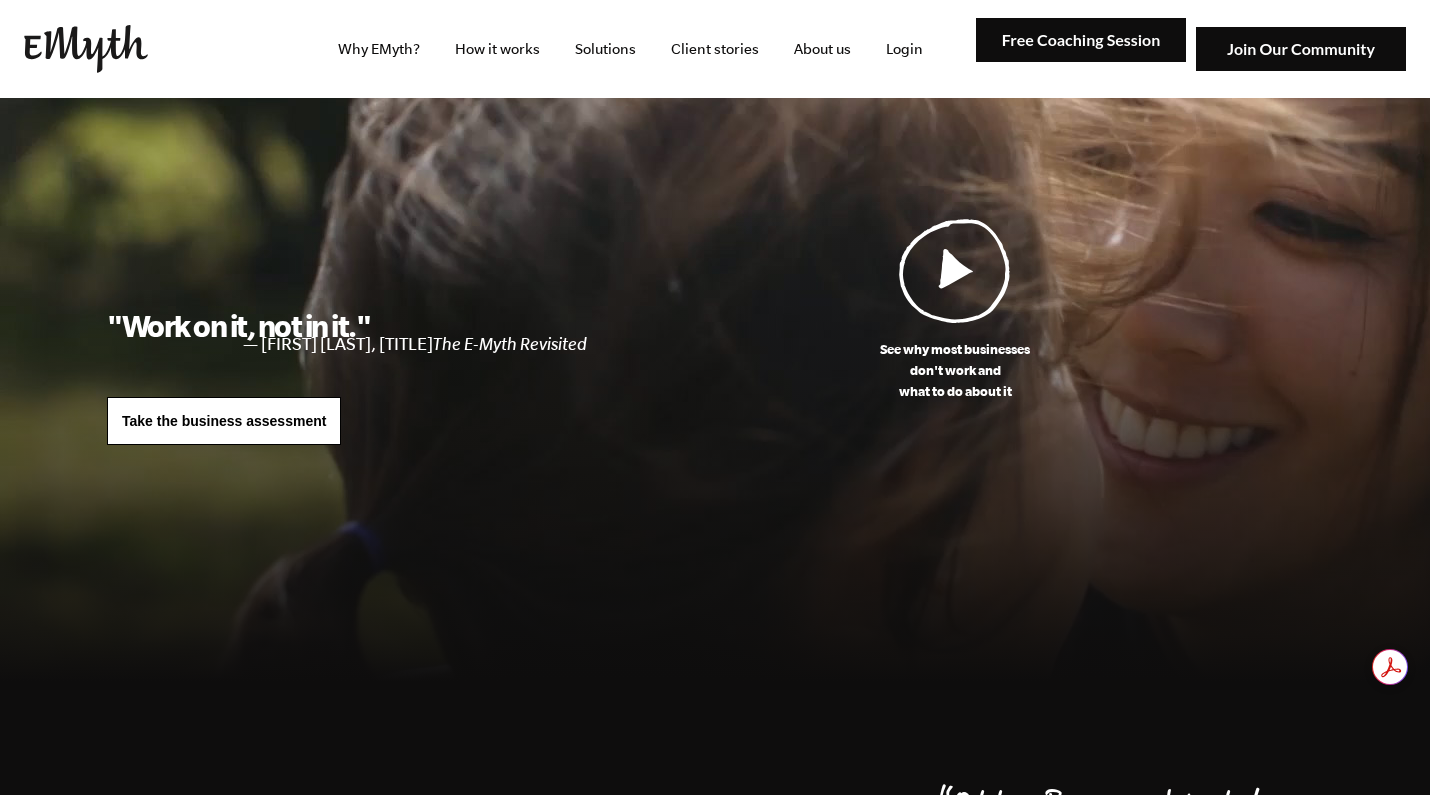 scroll, scrollTop: 0, scrollLeft: 0, axis: both 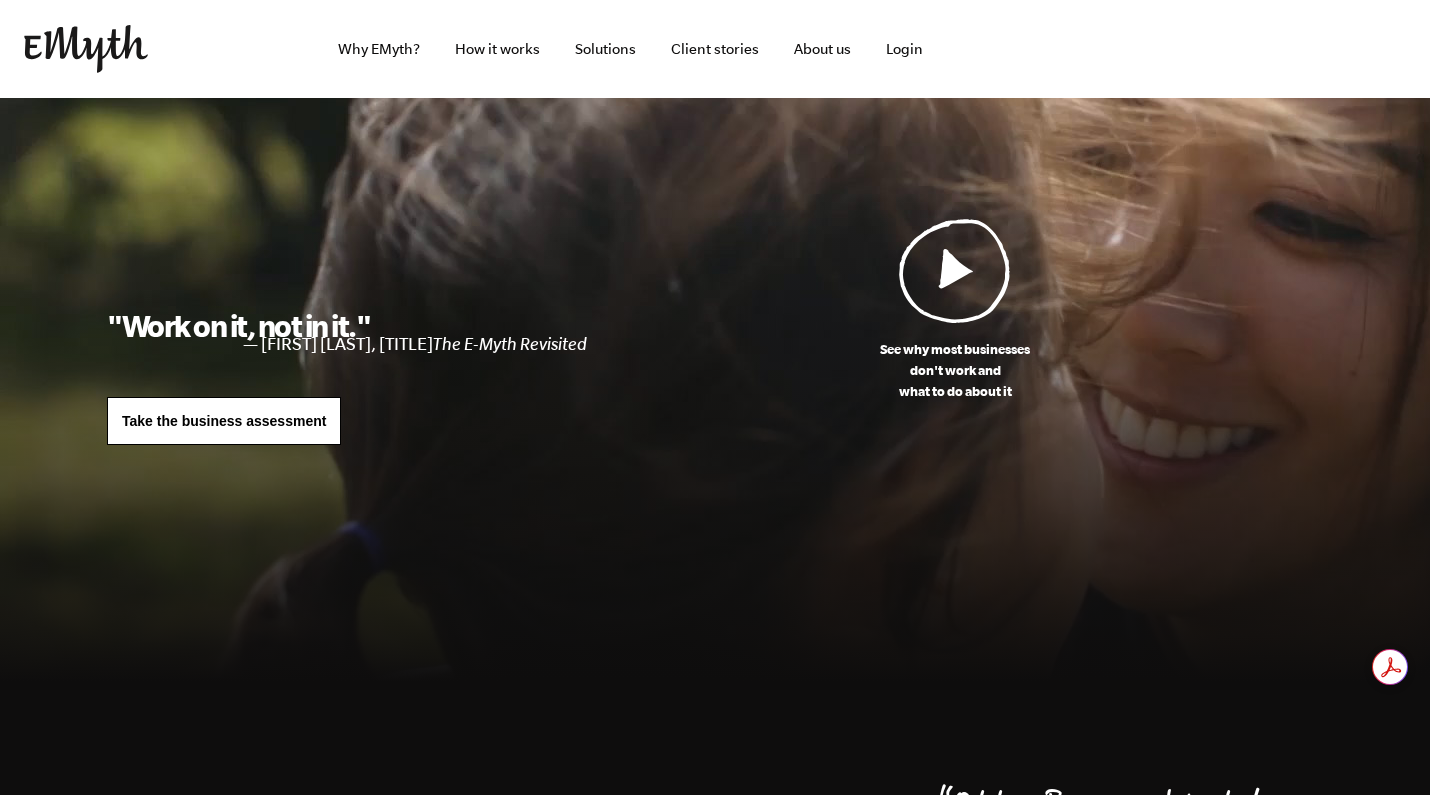 click at bounding box center [955, 270] 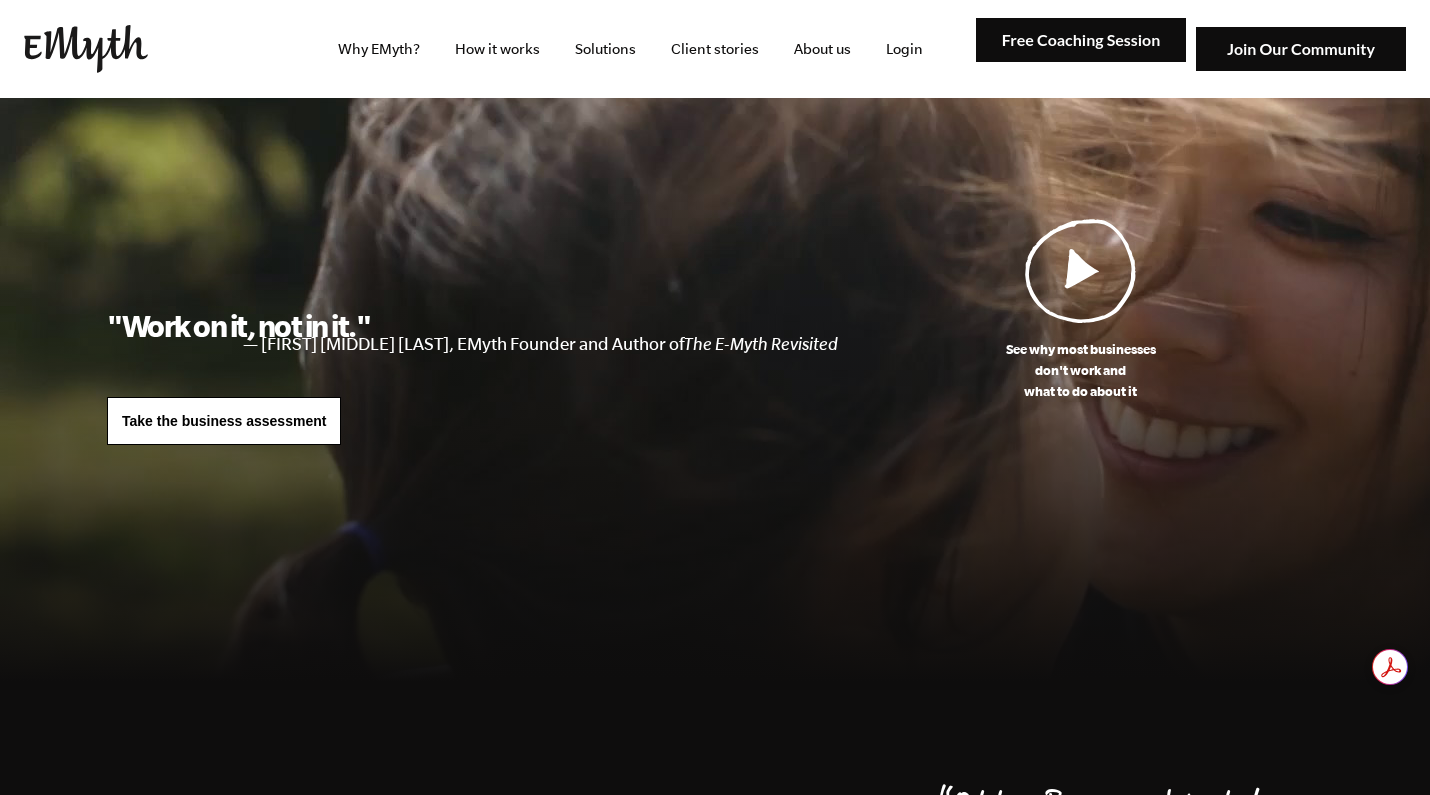 scroll, scrollTop: 0, scrollLeft: 0, axis: both 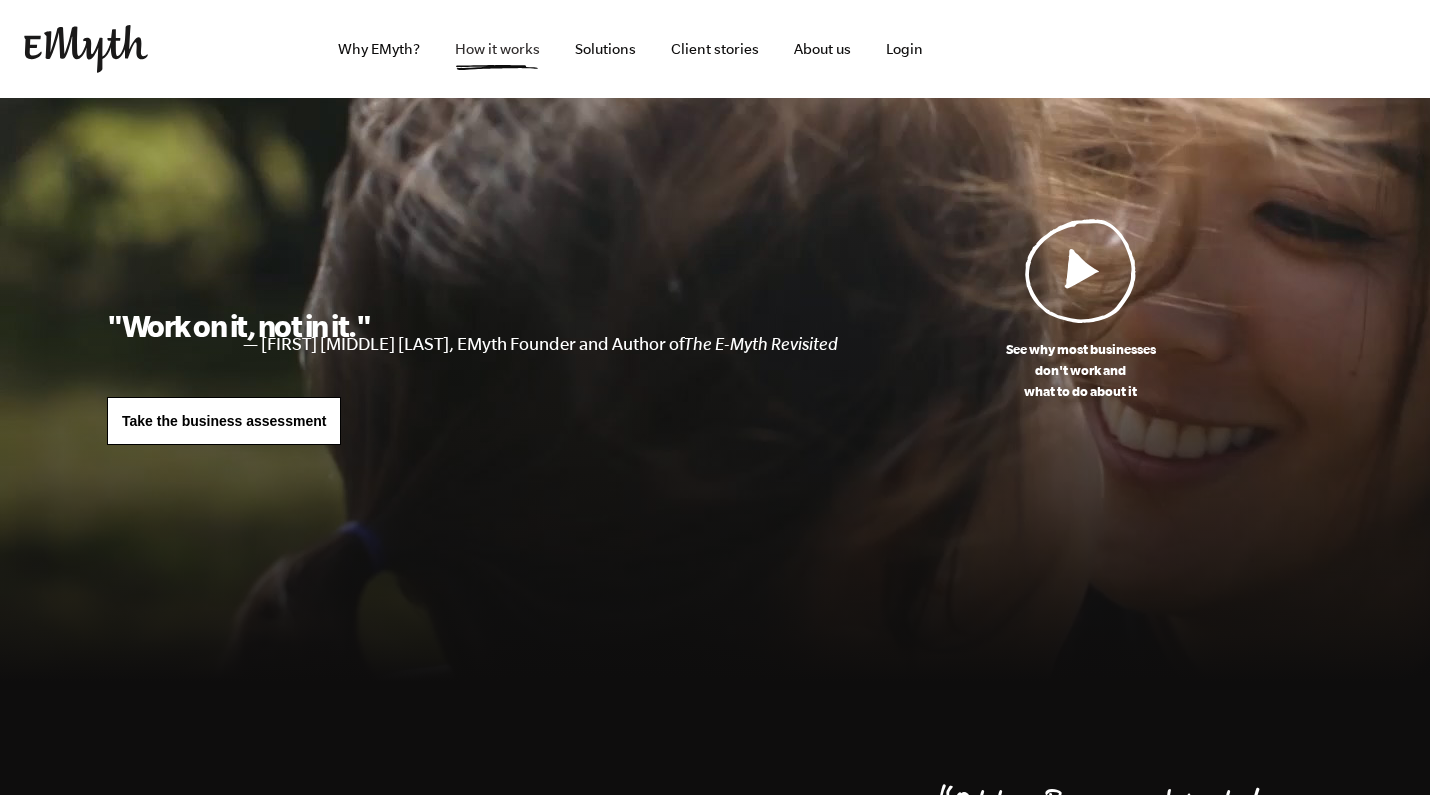 click on "How it works" at bounding box center (497, 49) 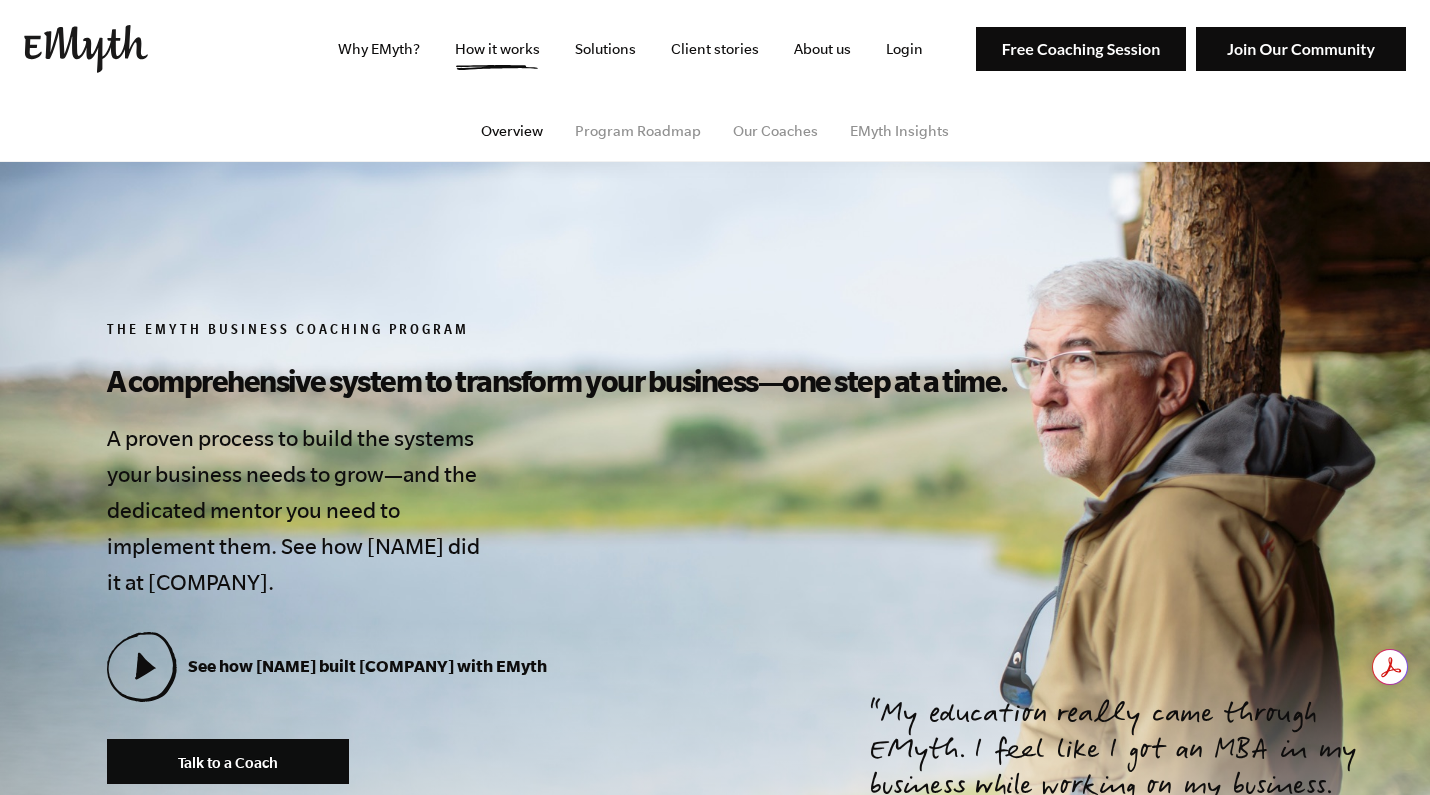 scroll, scrollTop: 0, scrollLeft: 0, axis: both 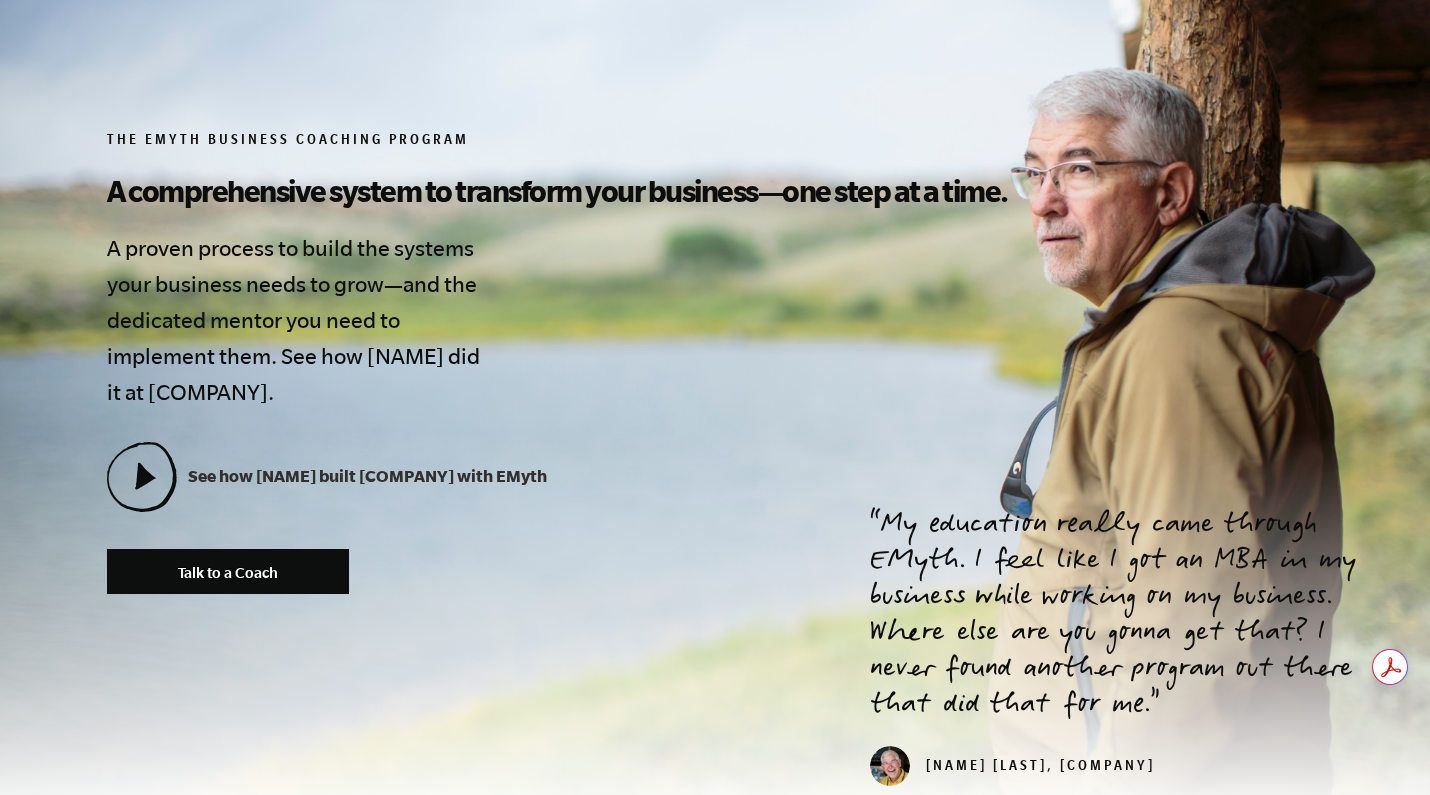 click 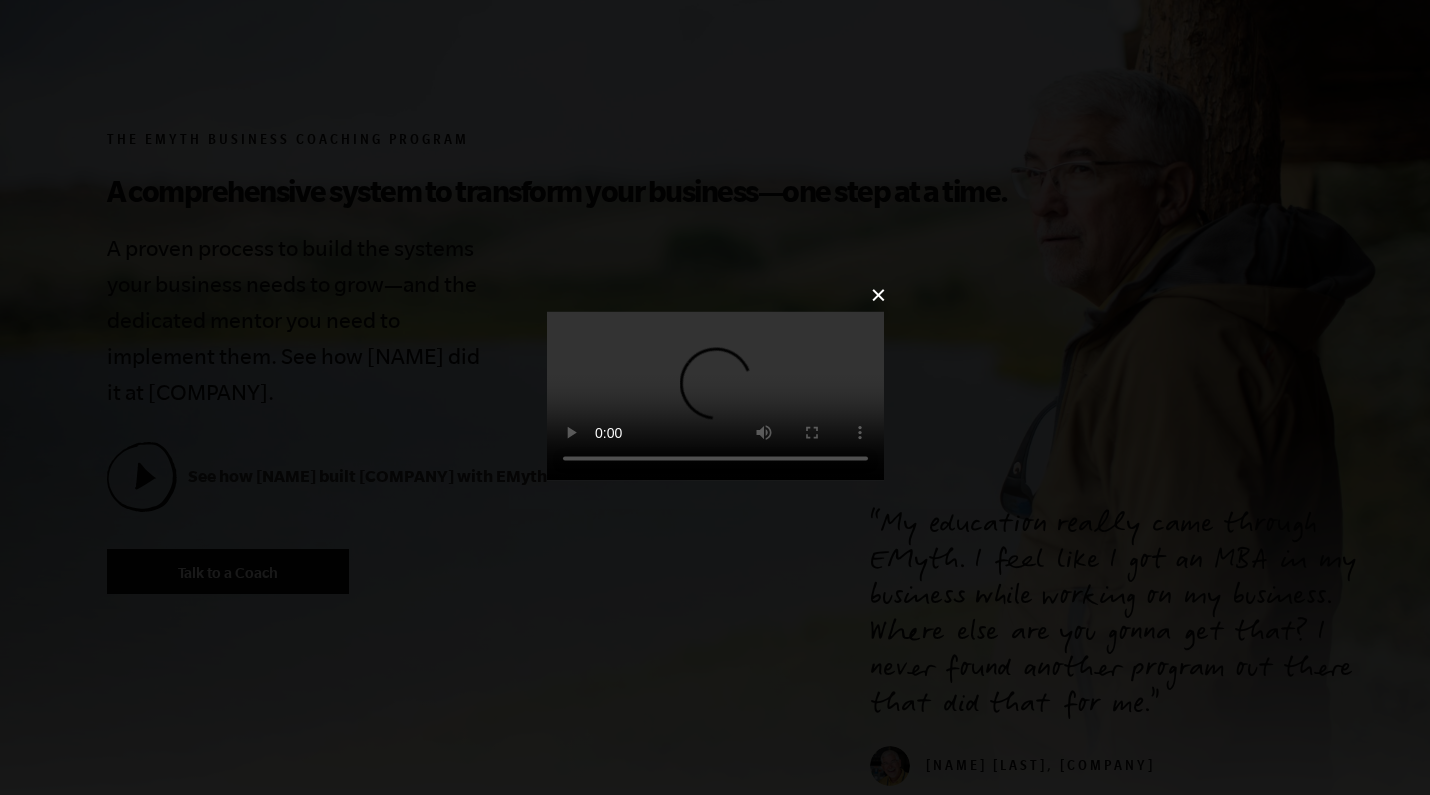 scroll, scrollTop: 0, scrollLeft: 0, axis: both 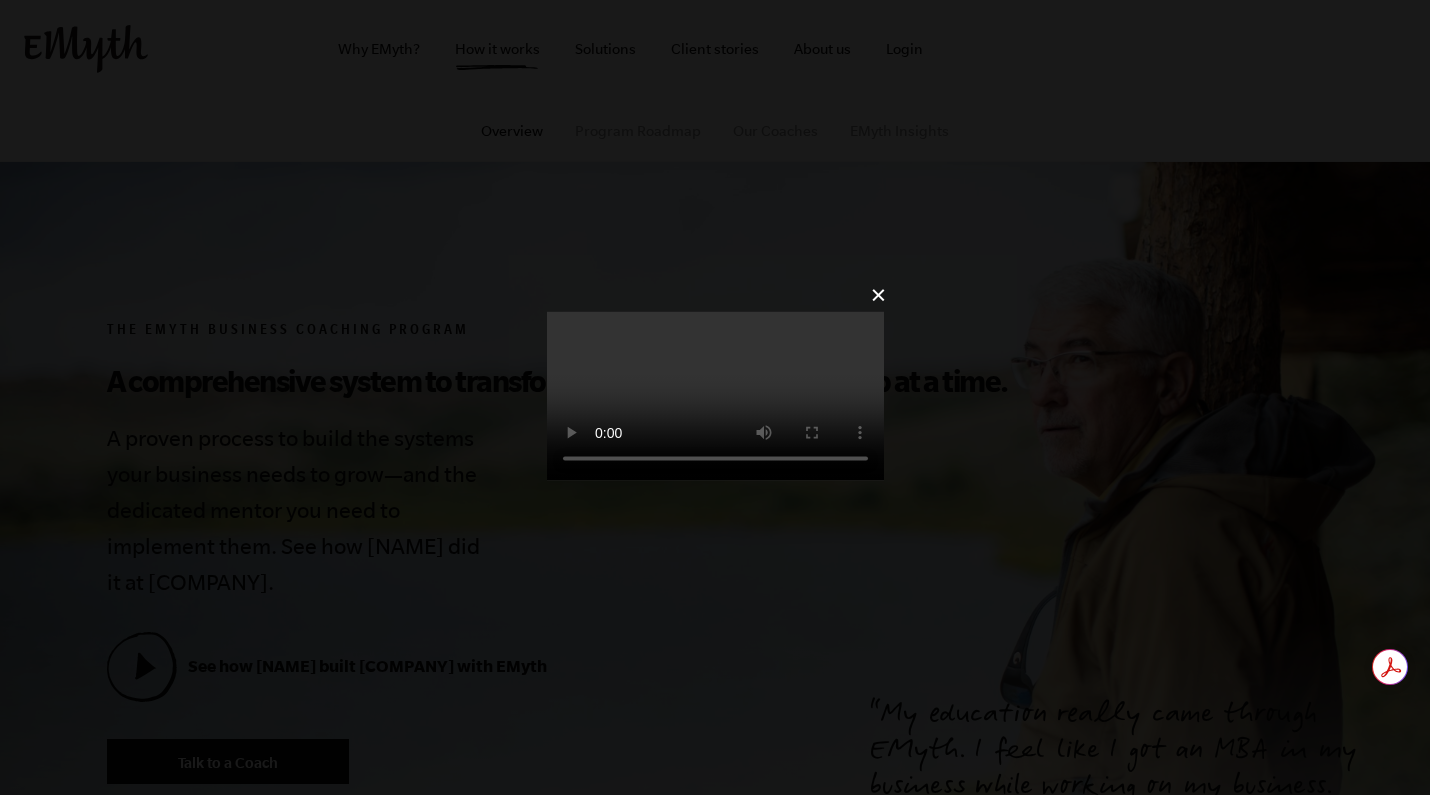click at bounding box center [715, 395] 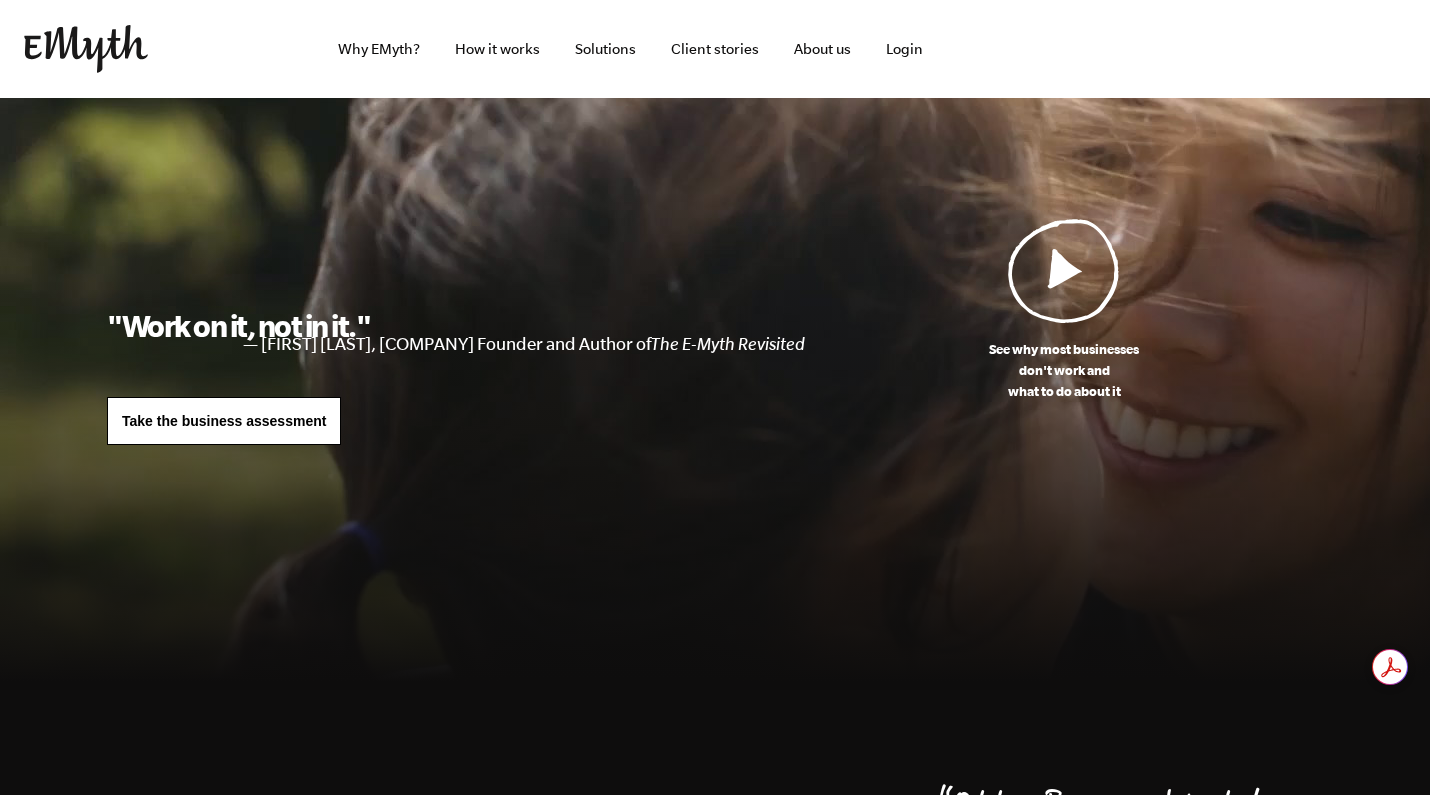 scroll, scrollTop: 0, scrollLeft: 0, axis: both 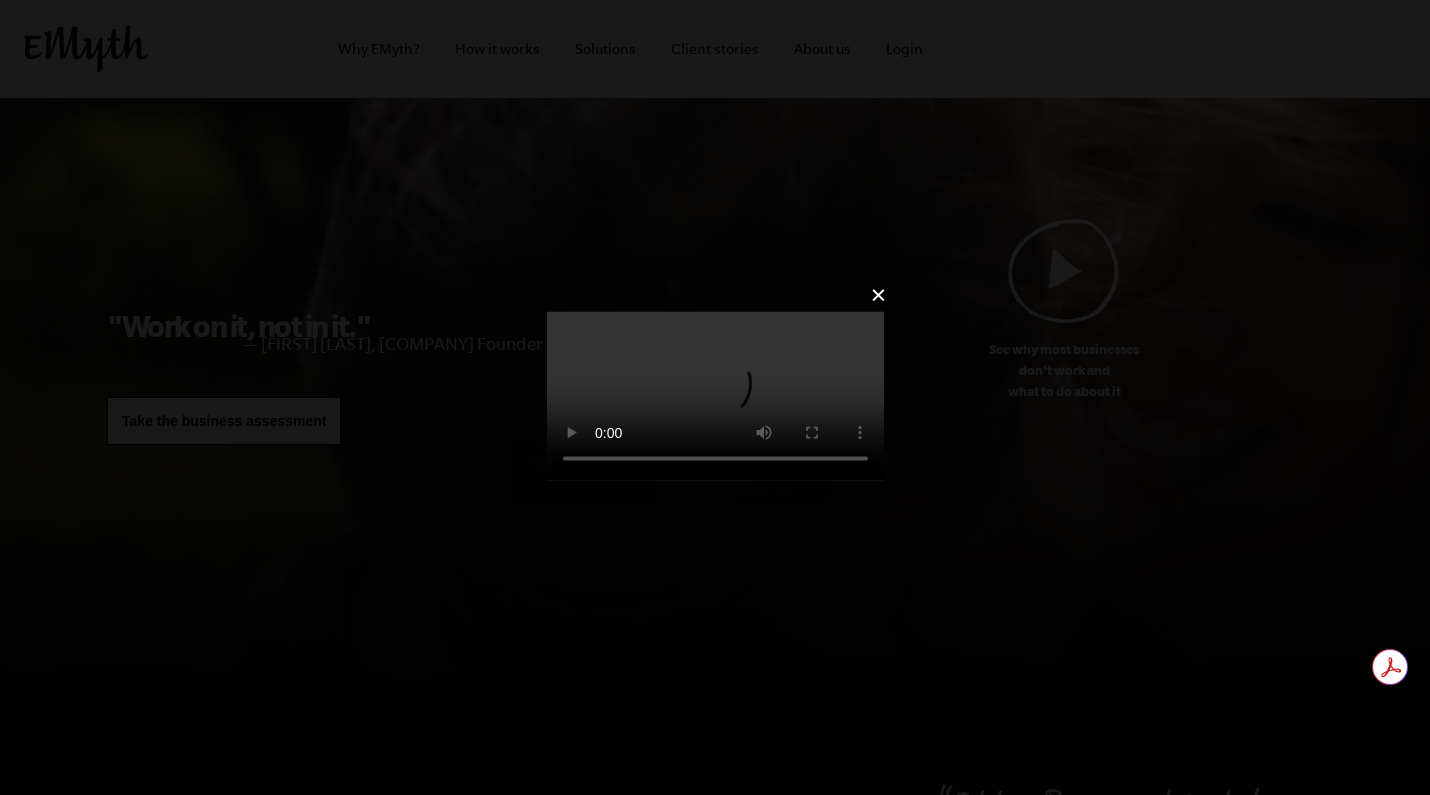 type 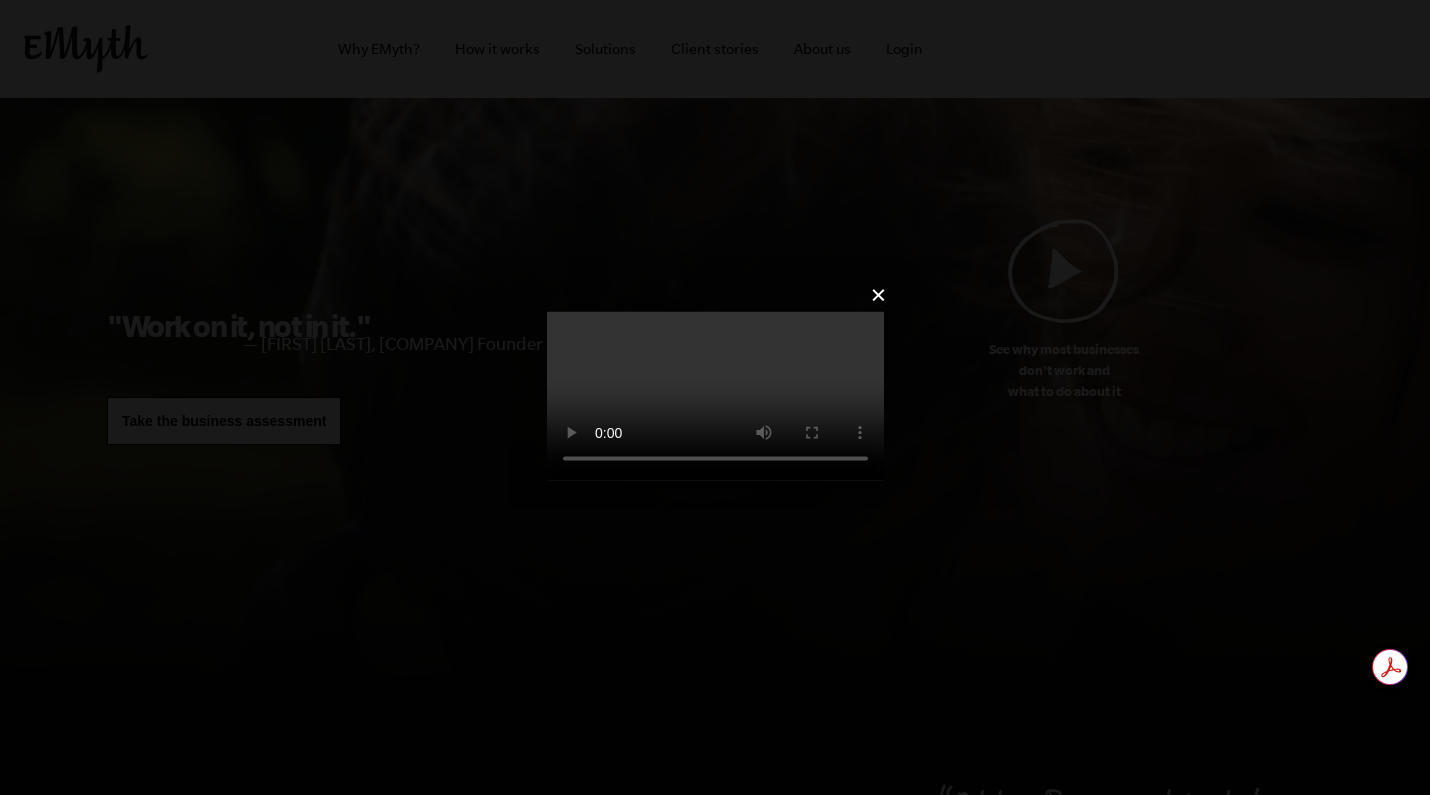 click on "✕" at bounding box center [715, 397] 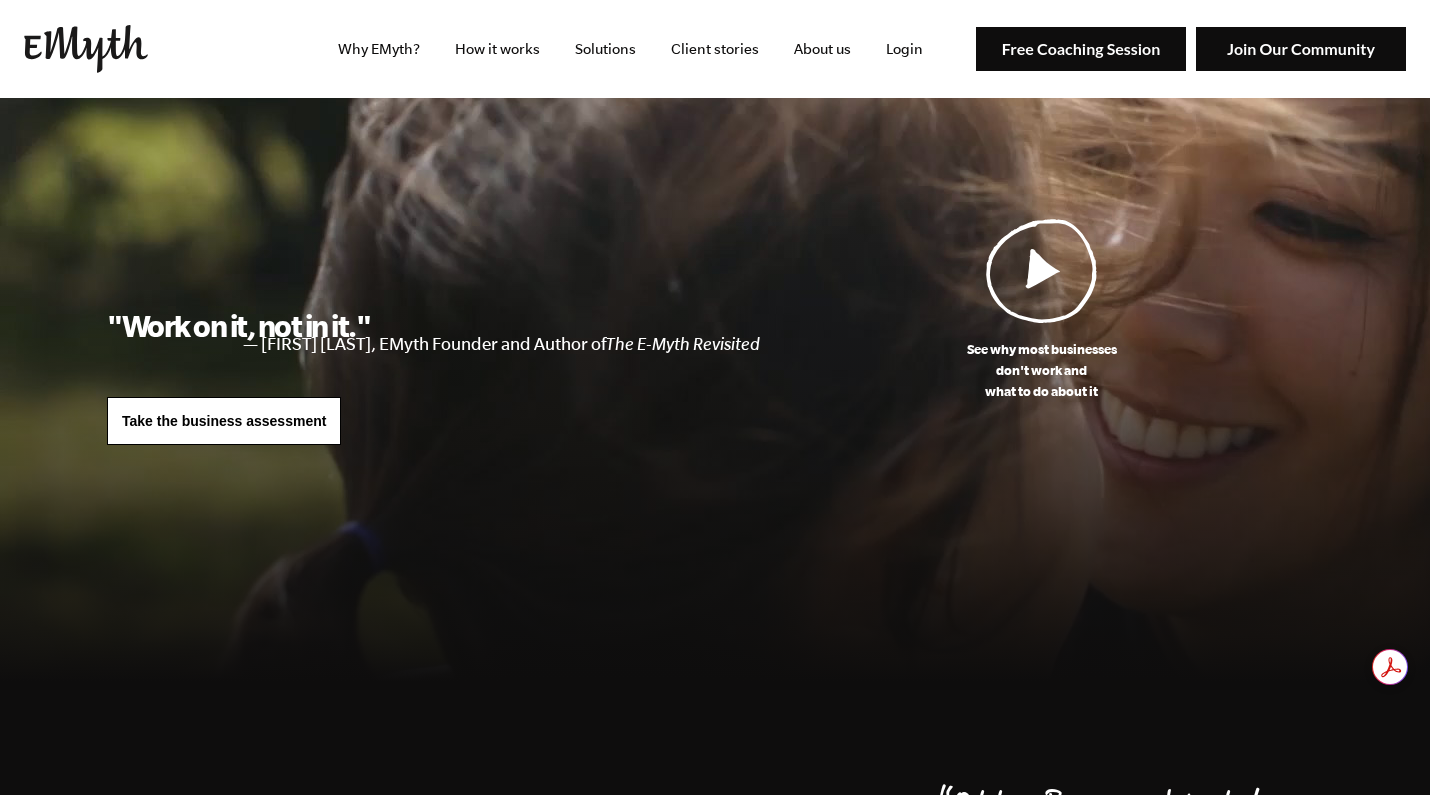 scroll, scrollTop: 0, scrollLeft: 0, axis: both 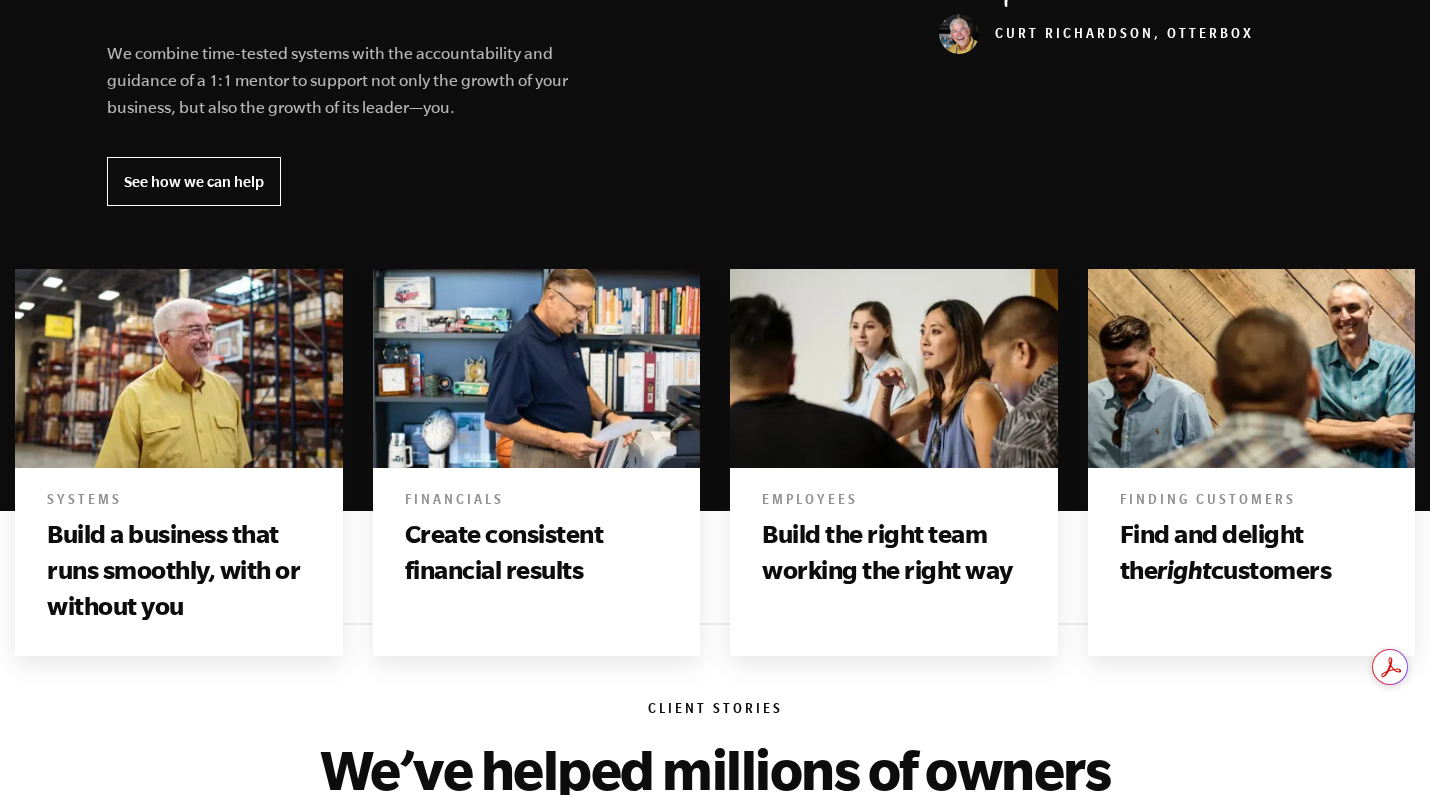 drag, startPoint x: 210, startPoint y: 488, endPoint x: 206, endPoint y: 477, distance: 11.7046995 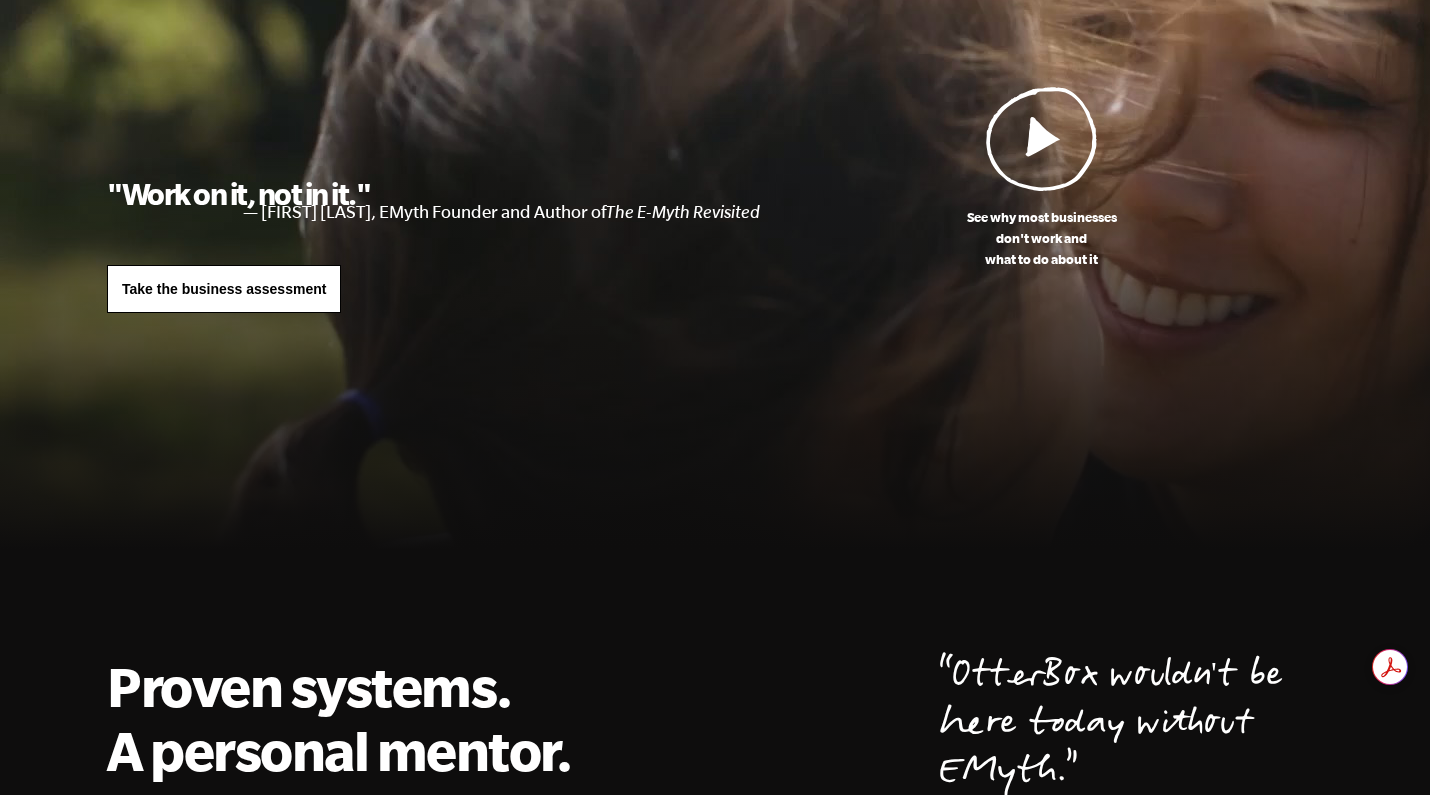 scroll, scrollTop: 0, scrollLeft: 0, axis: both 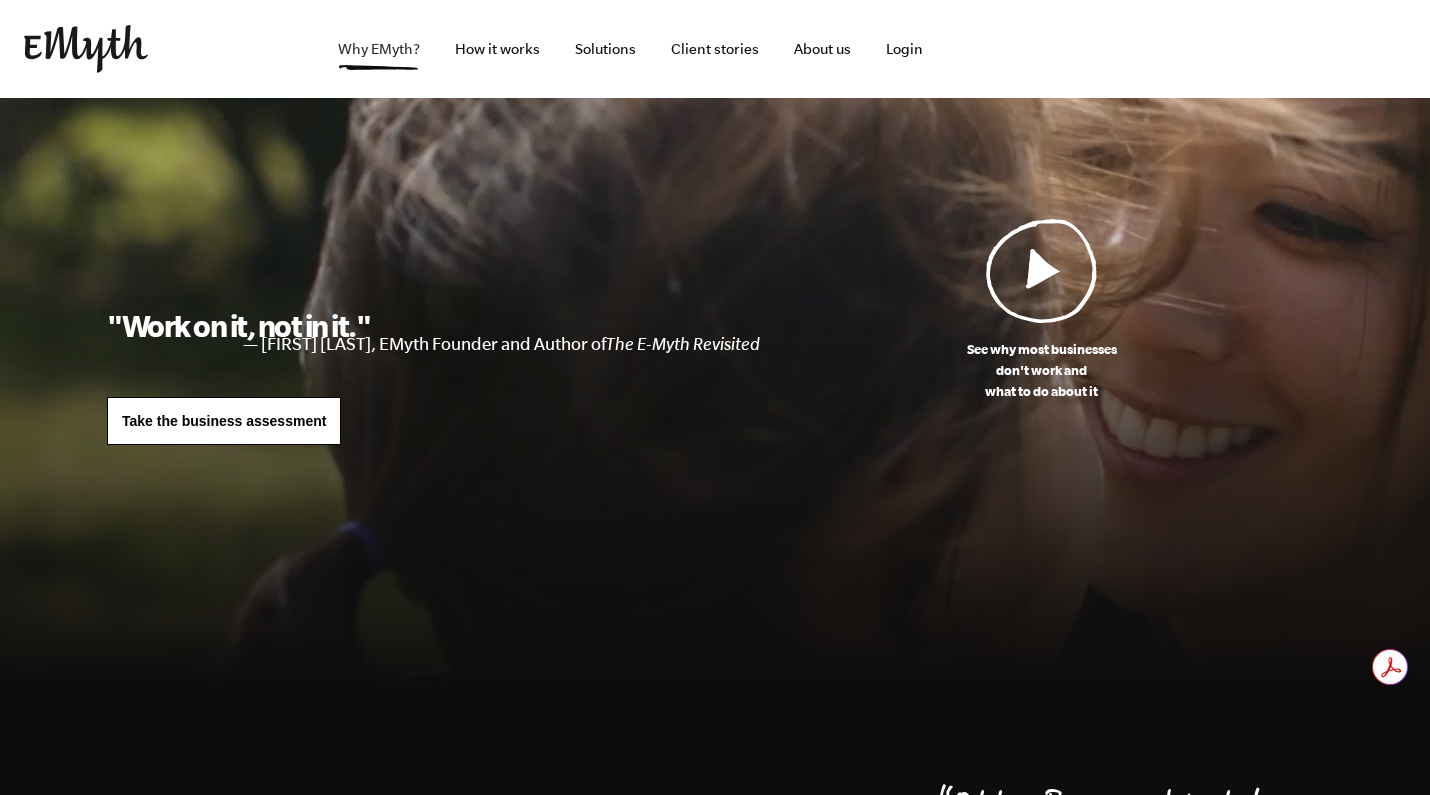 click on "Why EMyth?" at bounding box center [379, 49] 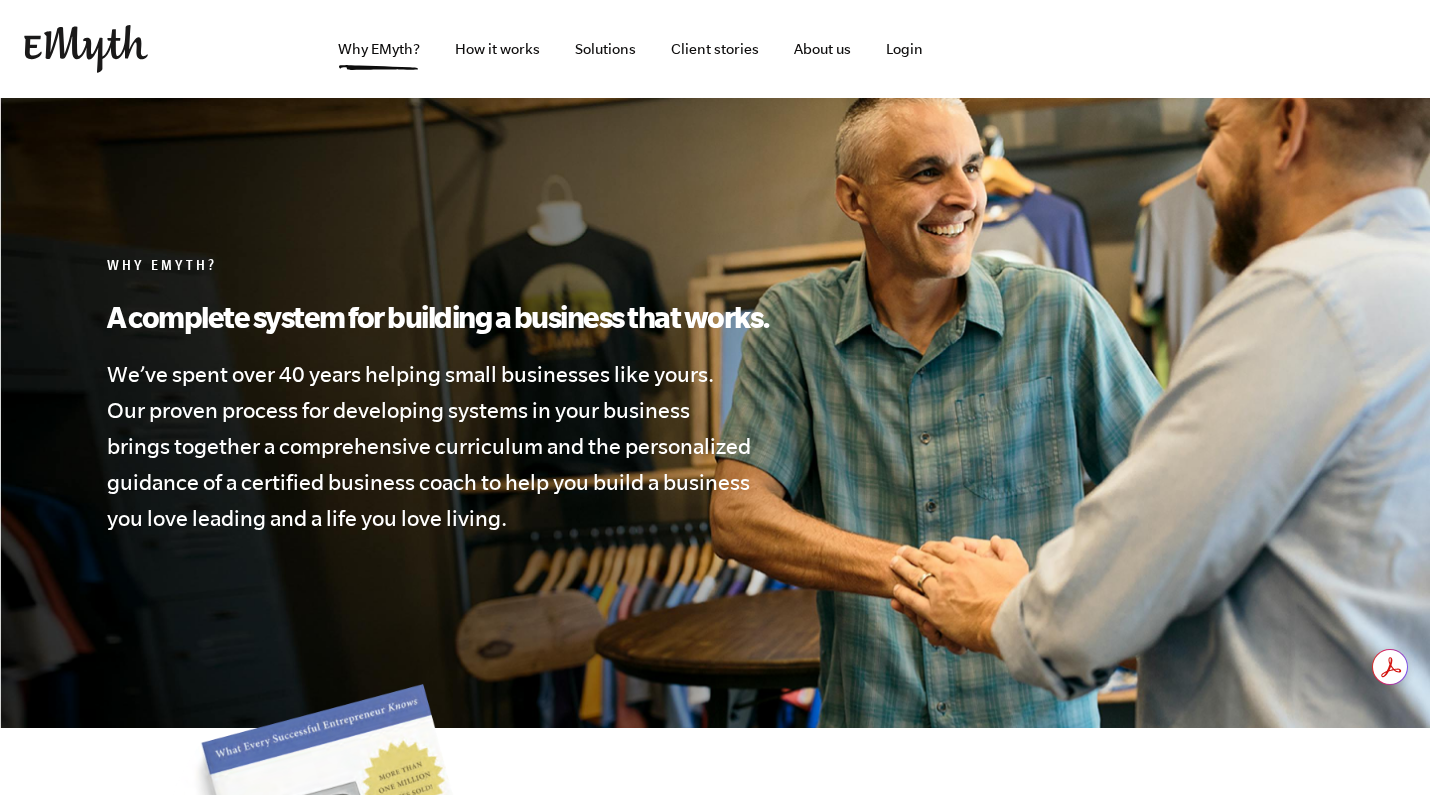 scroll, scrollTop: 0, scrollLeft: 0, axis: both 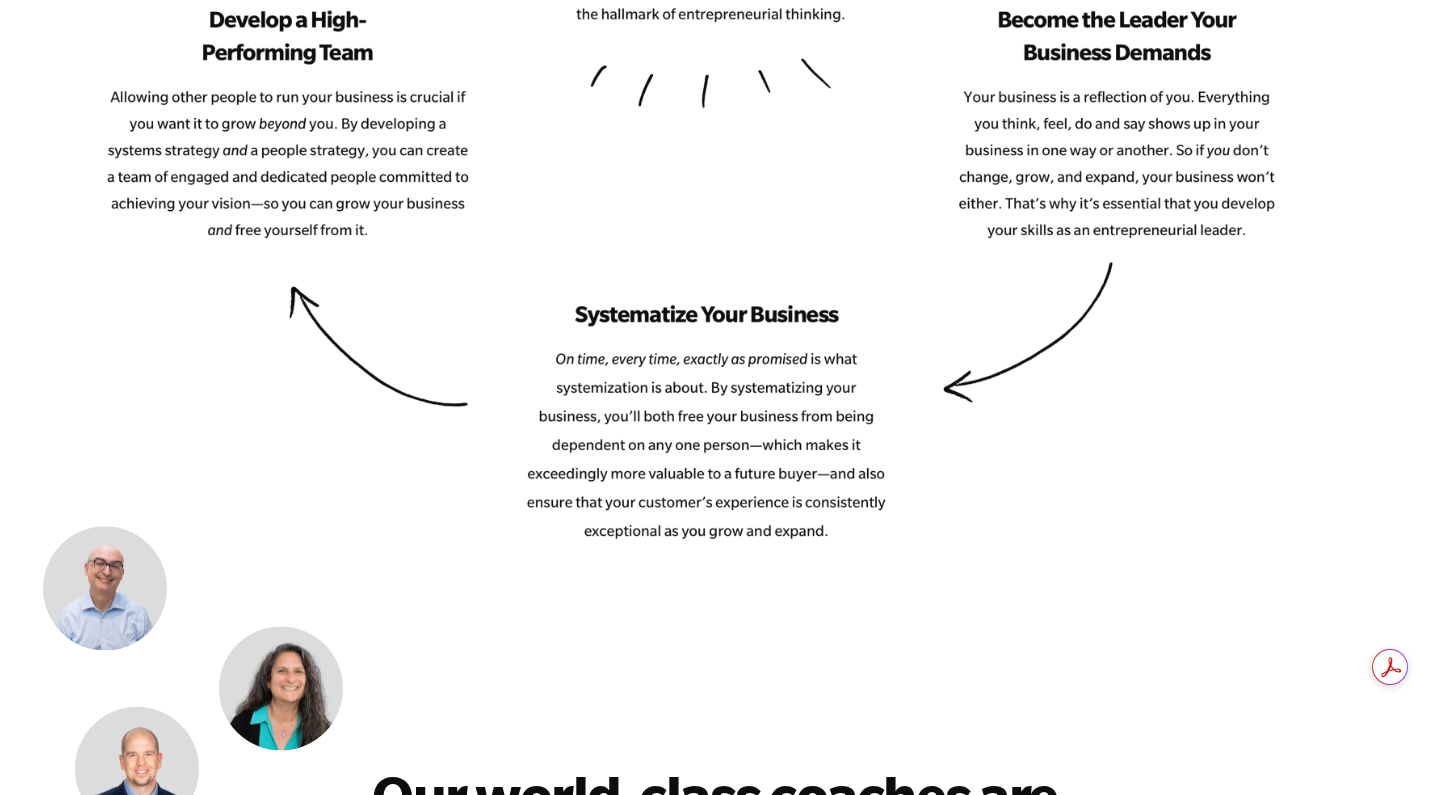 click at bounding box center (691, -58) 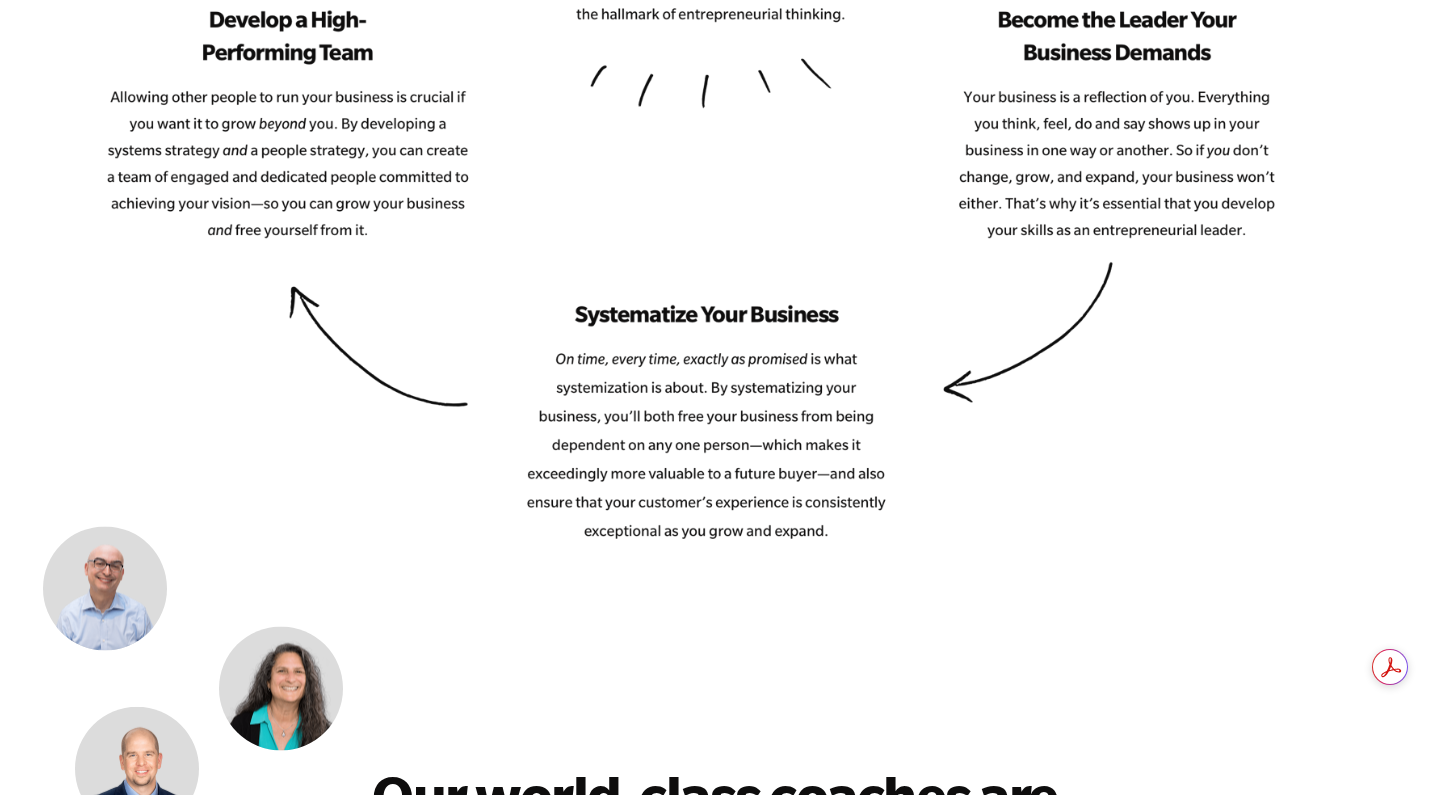 click at bounding box center [691, -58] 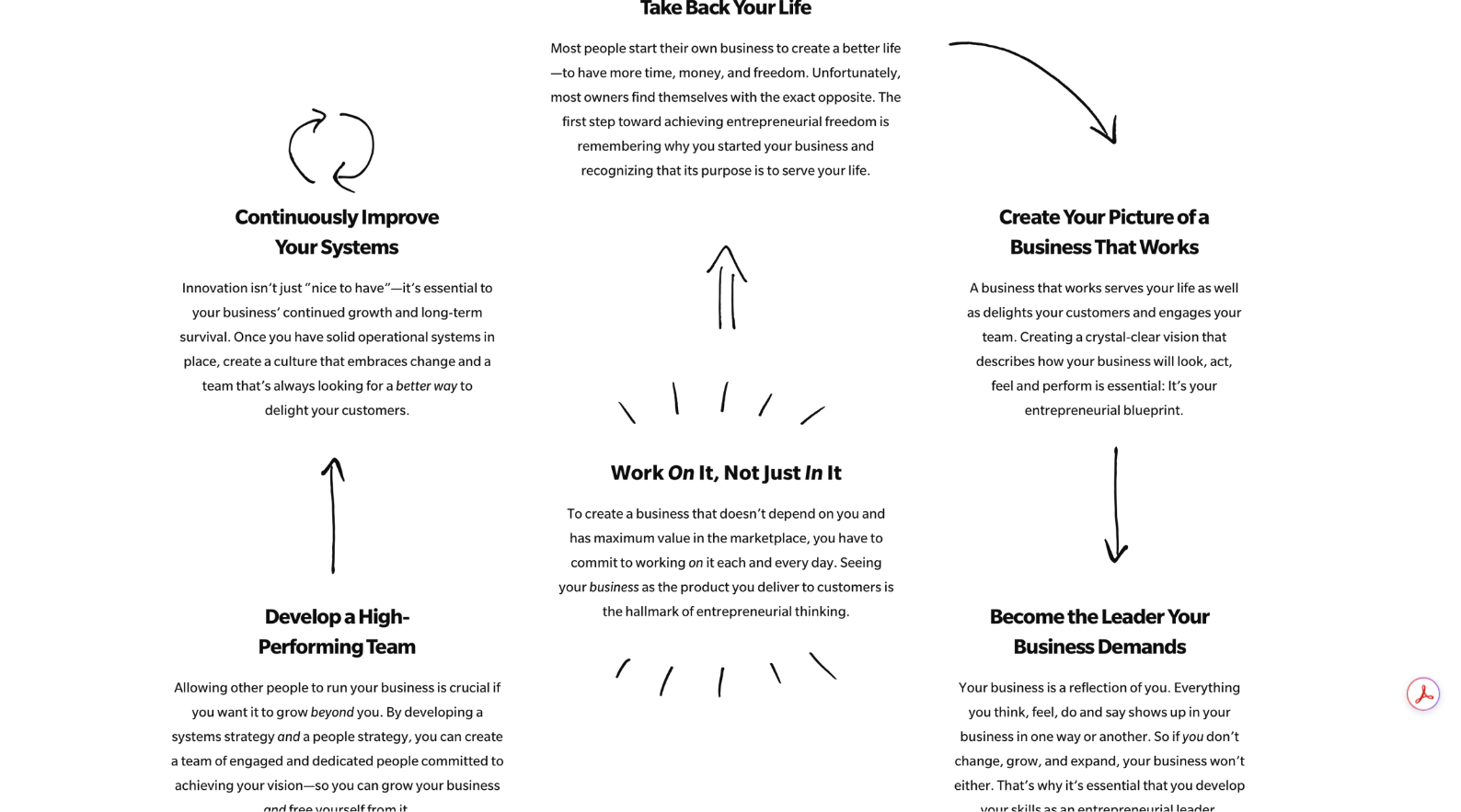scroll, scrollTop: 1977, scrollLeft: 0, axis: vertical 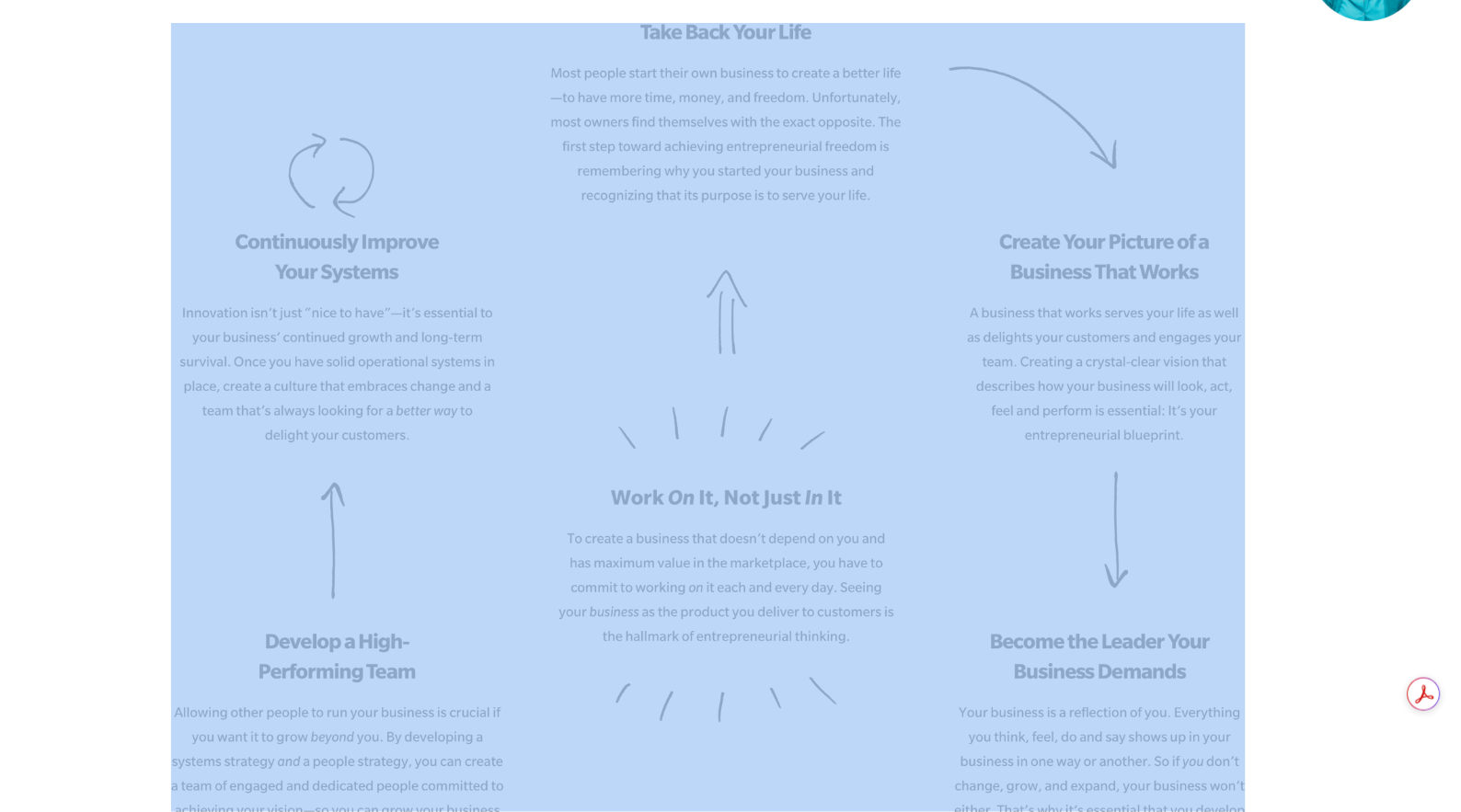 click on "Behind the EMyth
What is The EMyth?
People believe businesses are started by  Entrepreneurs . The truth is, most businesses are started by  Technicians  who think that, because they know how to do the  technical  work of a business, they’ll be able to build a successful business that  does  that work. This myth—the EMyth—is why so many businesses get stuck or eventually fail.
Behind every successful business owner is a great coach.
The process to build the systems your business needs, plus a results-driven mentor supporting you through each phase of your company’s growth.
Our Approach
1. Work  On  It, Not Just  In  It
on business" at bounding box center (730, 845) 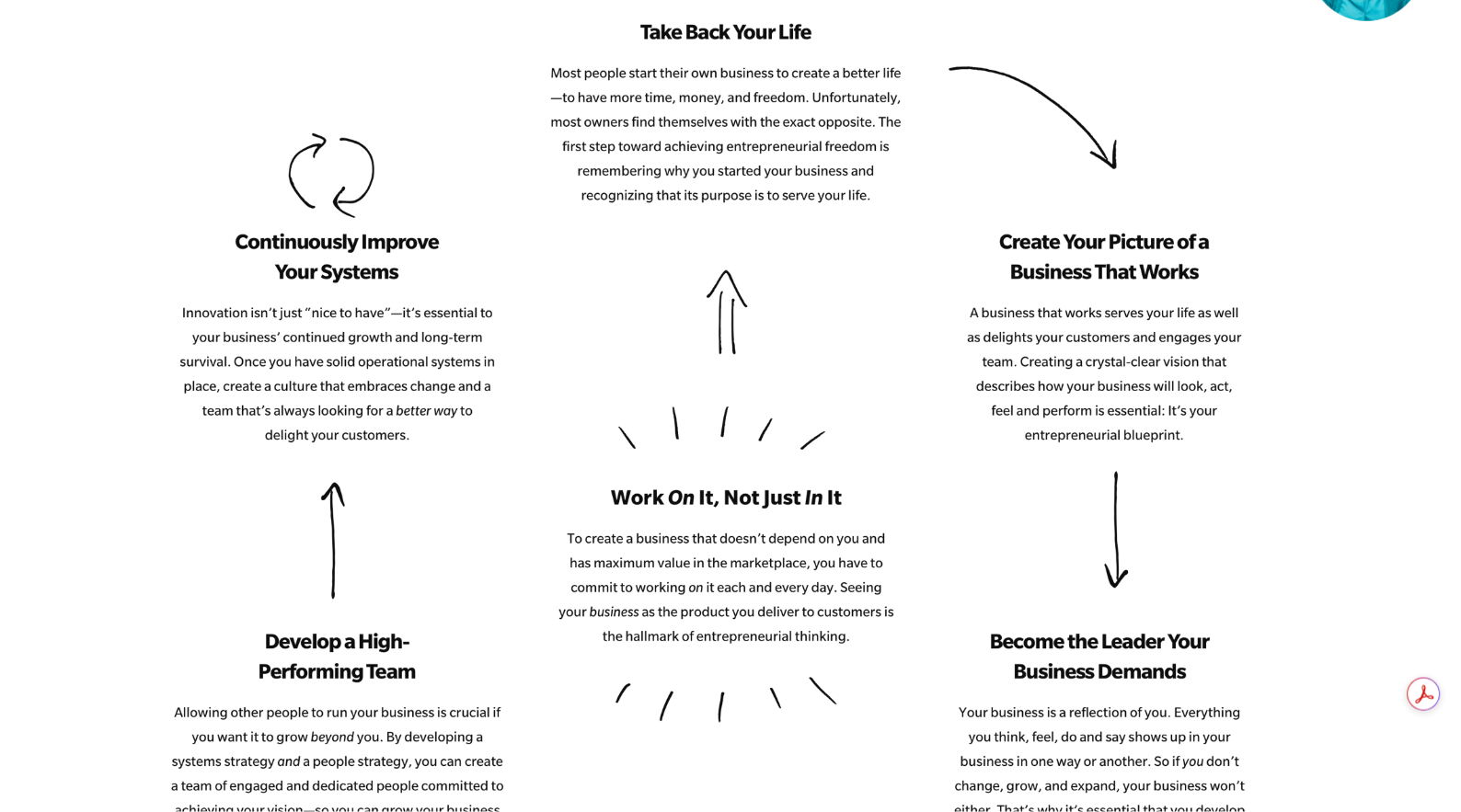 click on "Why EMyth?
A complete system for building a business that works.
We’ve spent over 40 years helping small businesses like yours. Our proven process for developing systems in your business brings together a comprehensive curriculum and the personalized guidance of a certified business coach to help you build a business you love leading and a life you love living.
Behind the EMyth
What is The EMyth?
People believe businesses are started by  Entrepreneurs . The truth is, most businesses are started by  Technicians  who think that, because they know how to do the  technical  work of a business, they’ll be able to build a successful business that  does  that work. This myth—the EMyth—is why so many businesses get stuck or eventually fail." at bounding box center [730, 1041] 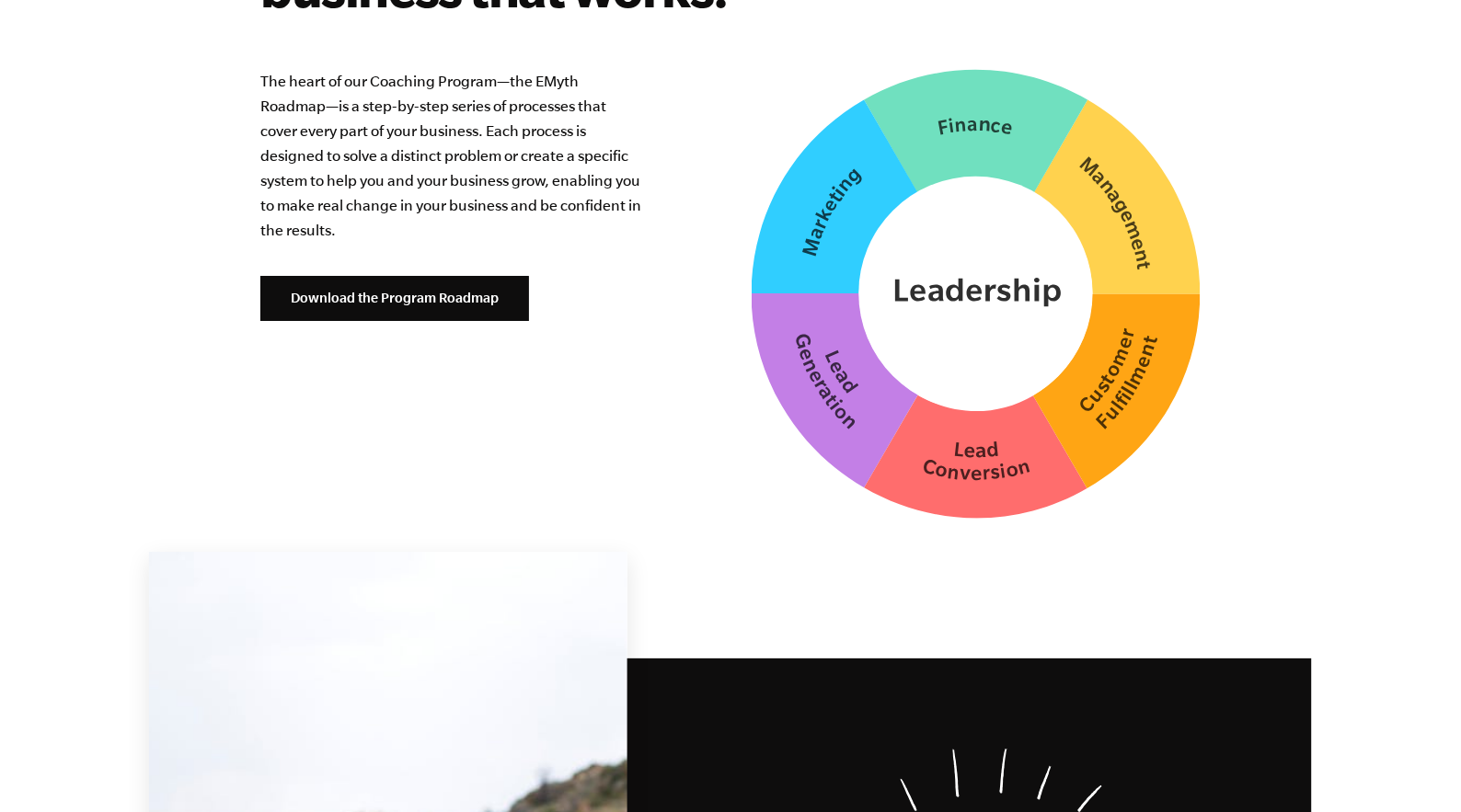 scroll, scrollTop: 4497, scrollLeft: 0, axis: vertical 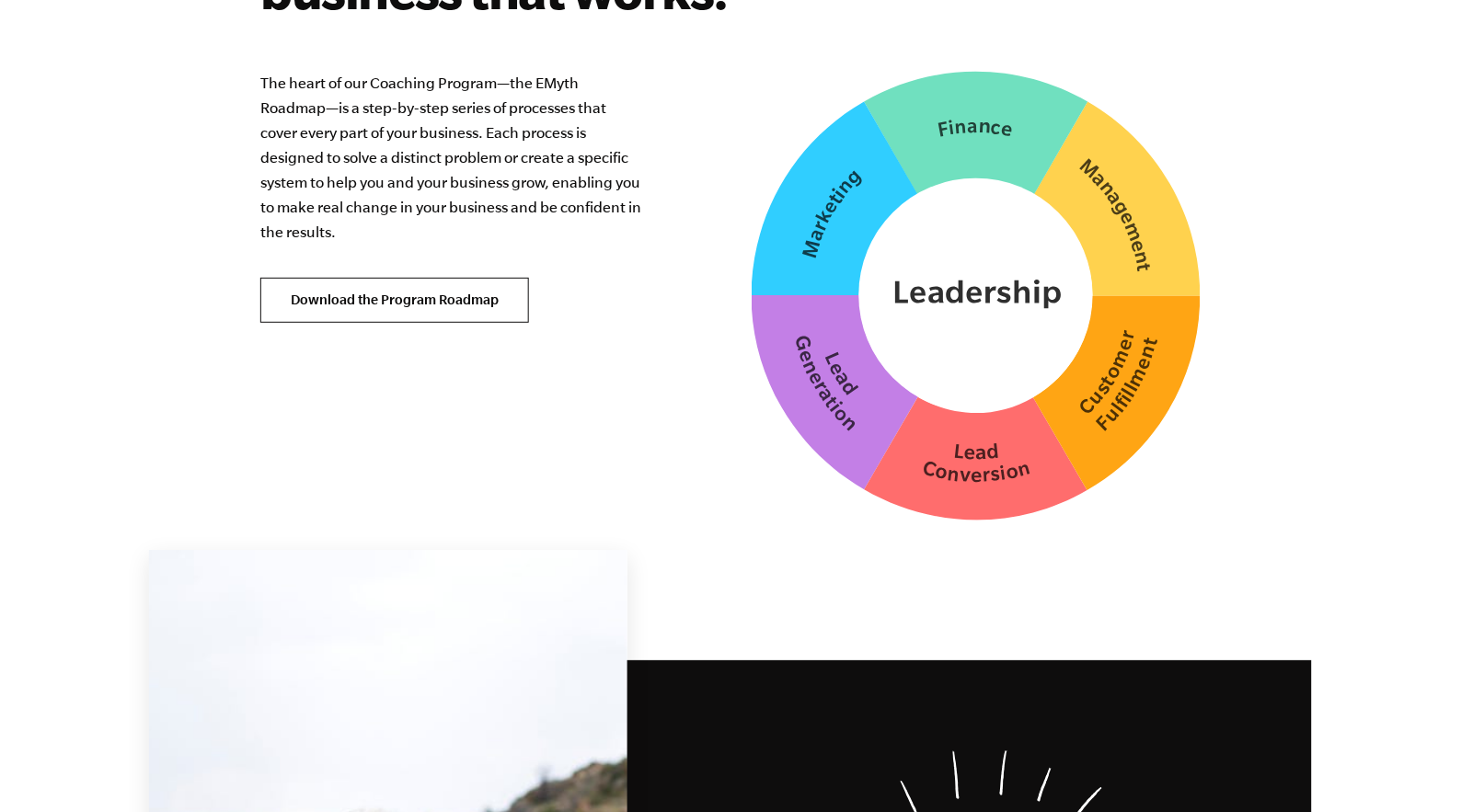 click on "Download the Program Roadmap" at bounding box center [395, 300] 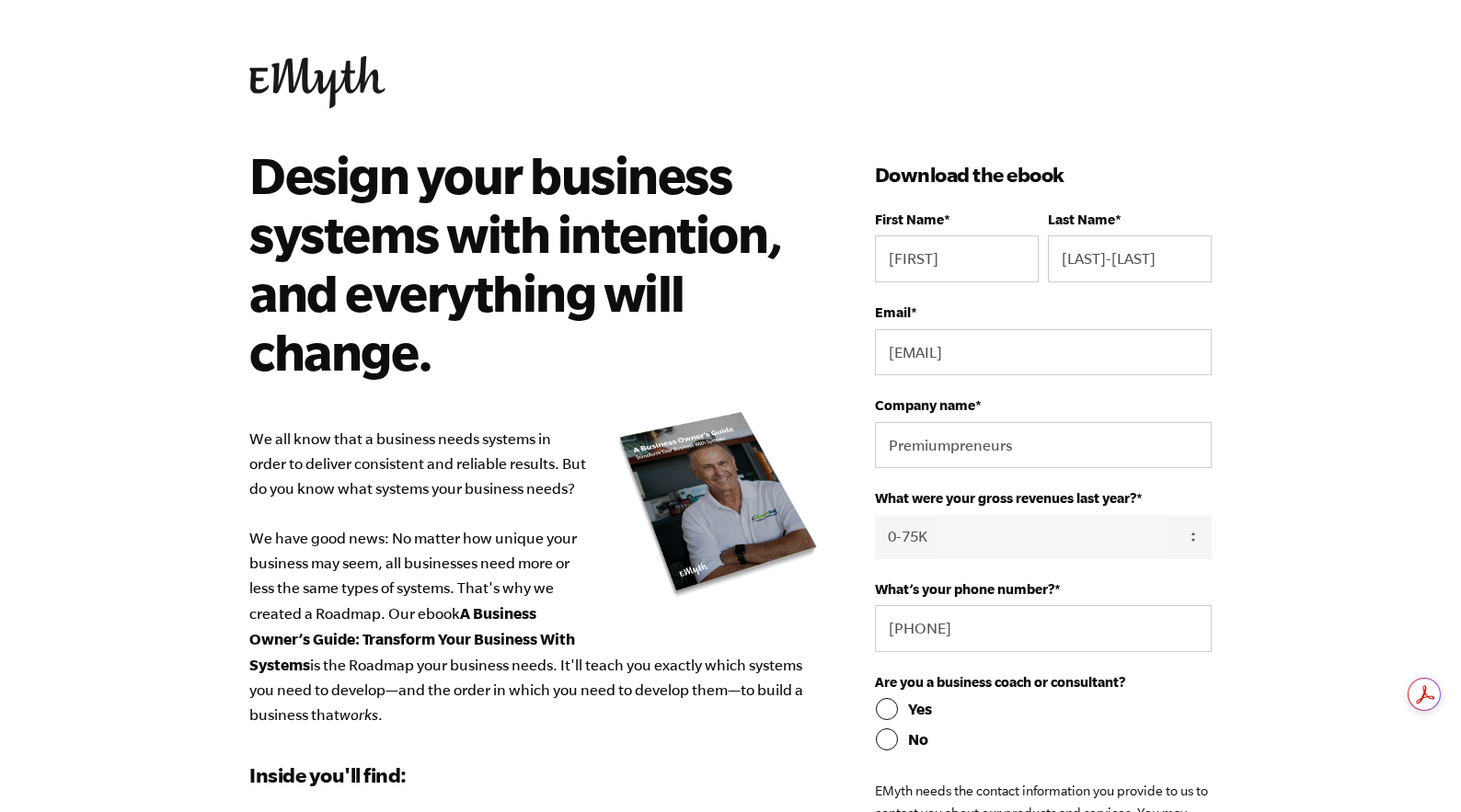 select on "0-75K" 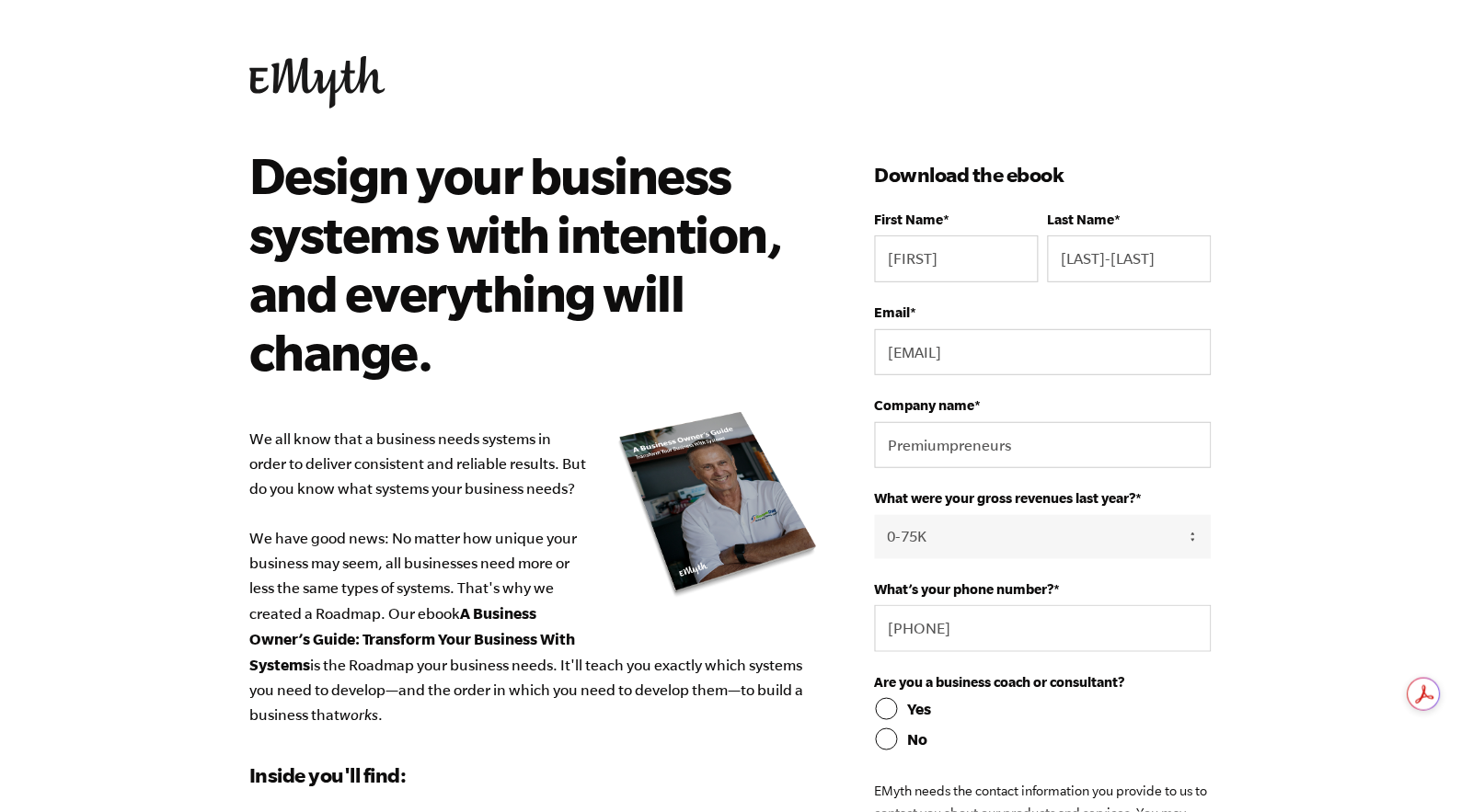 scroll, scrollTop: 0, scrollLeft: 0, axis: both 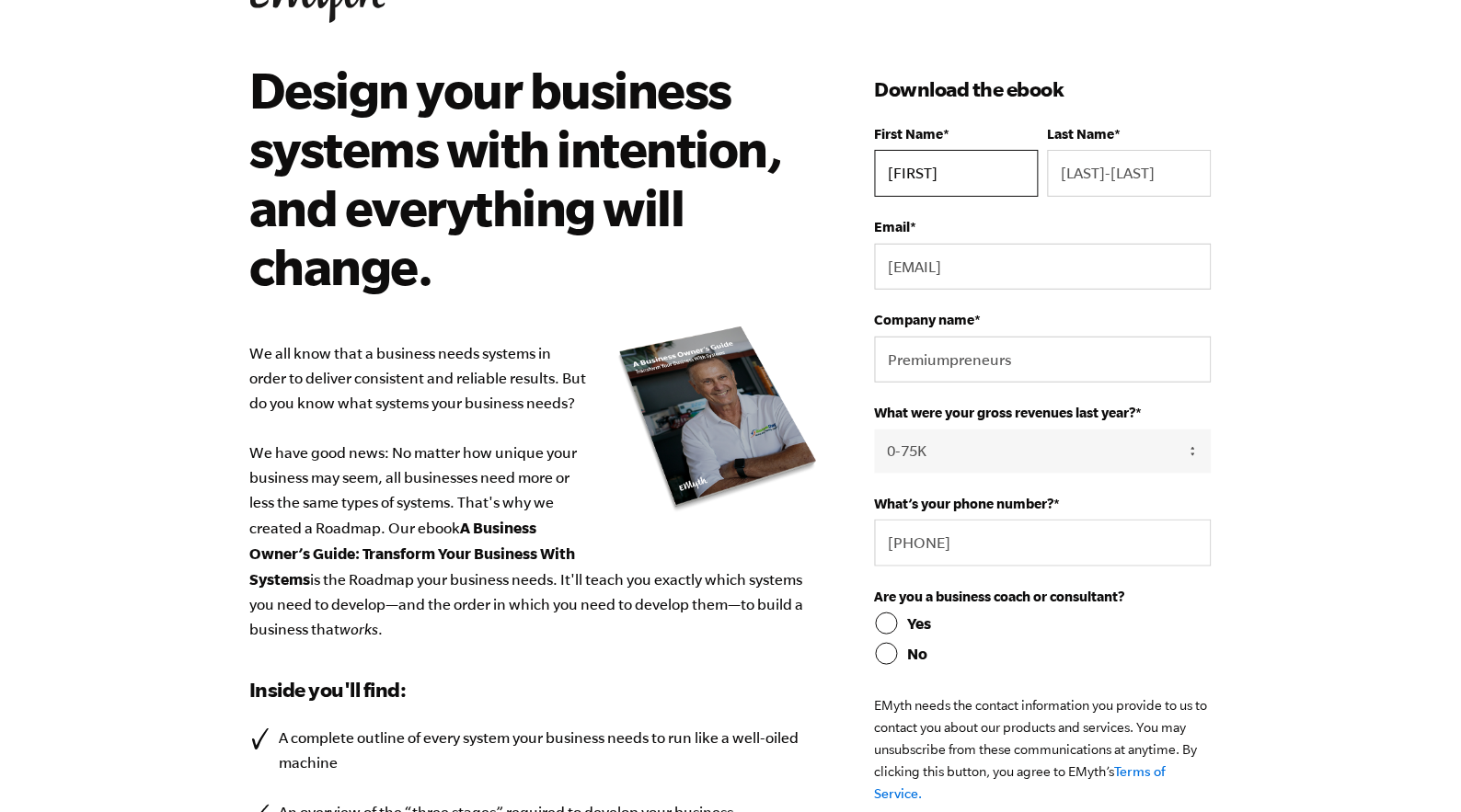 click on "[FIRST]" at bounding box center [957, 173] 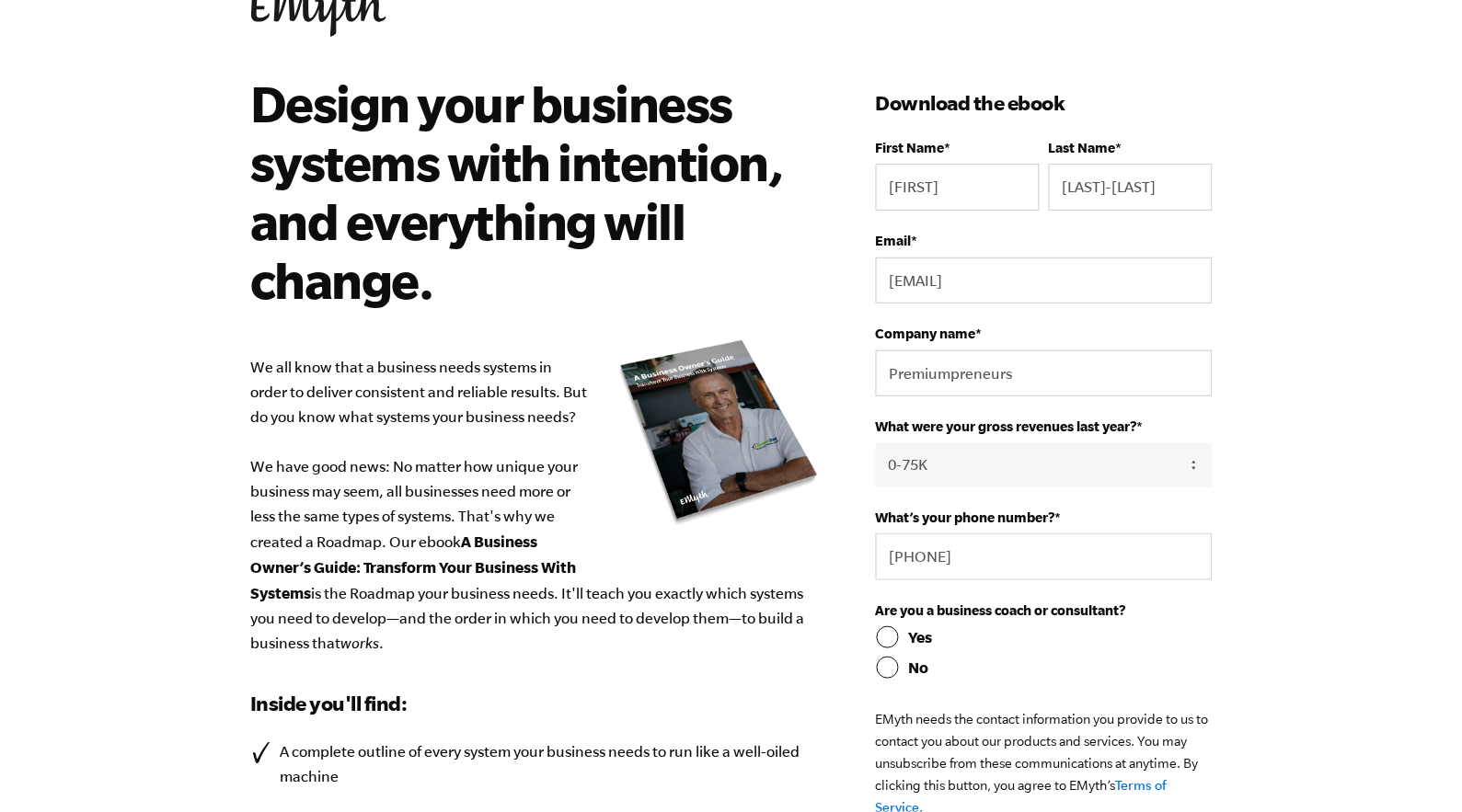 scroll, scrollTop: 0, scrollLeft: 0, axis: both 